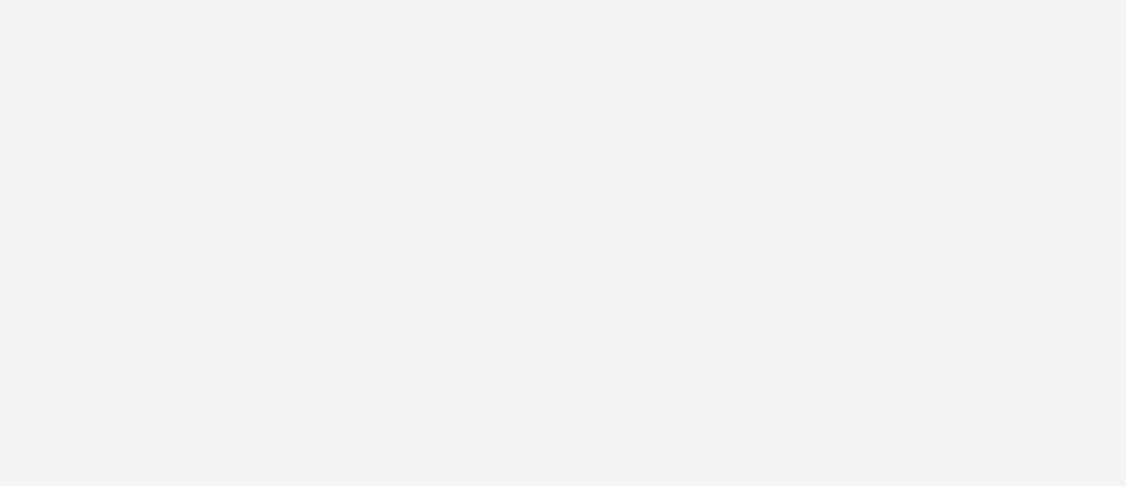 scroll, scrollTop: 0, scrollLeft: 0, axis: both 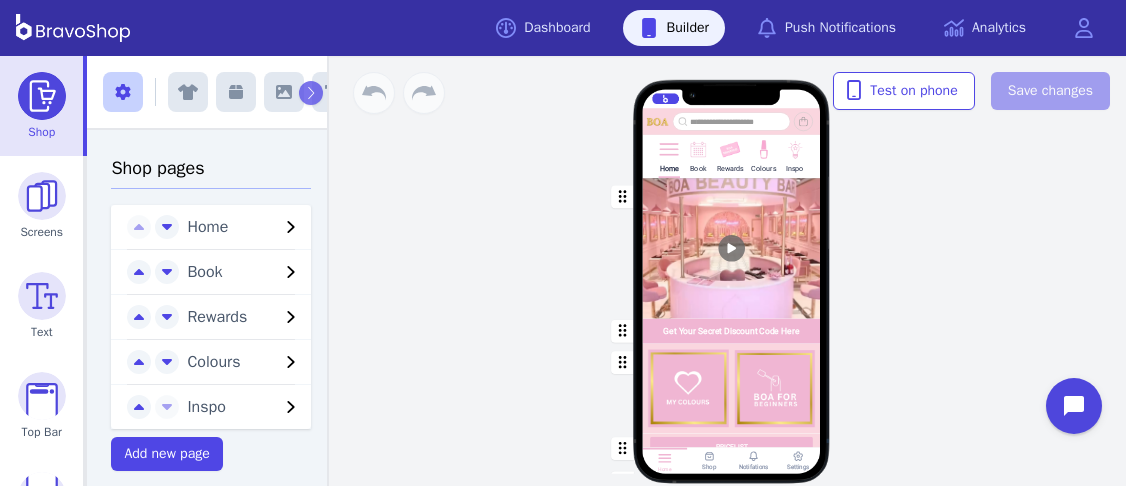 click at bounding box center (794, 162) 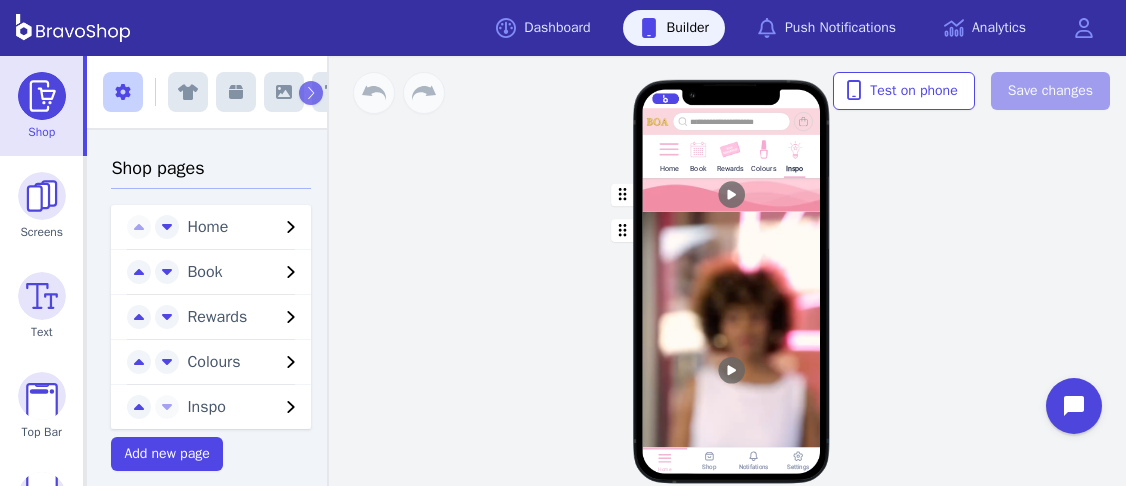 click at bounding box center [794, 148] 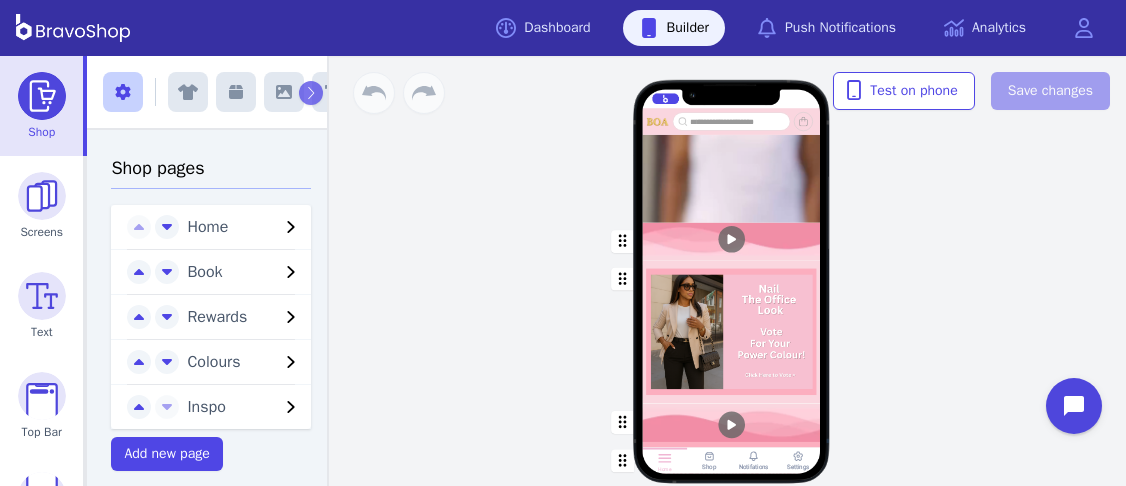 scroll, scrollTop: 662, scrollLeft: 0, axis: vertical 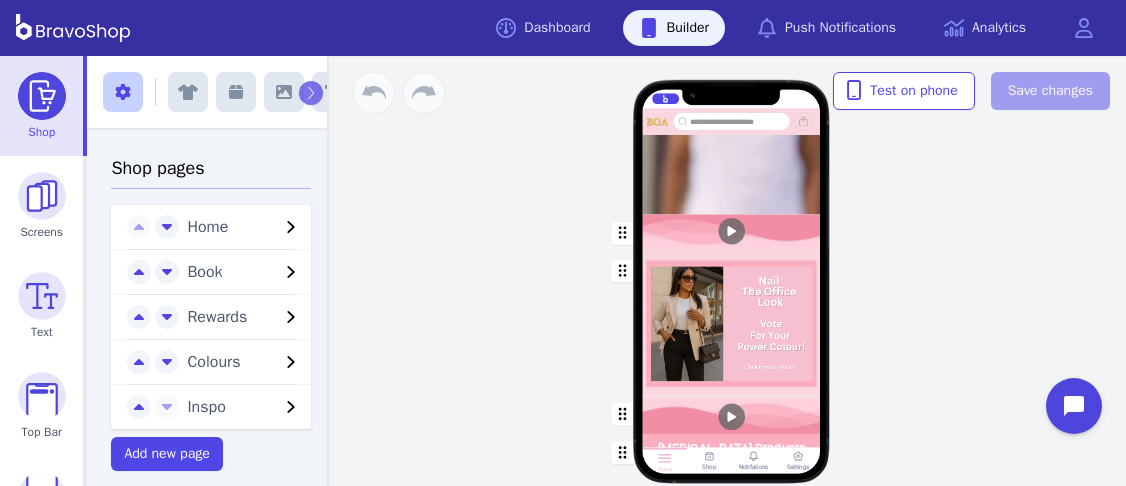 click at bounding box center (732, 323) 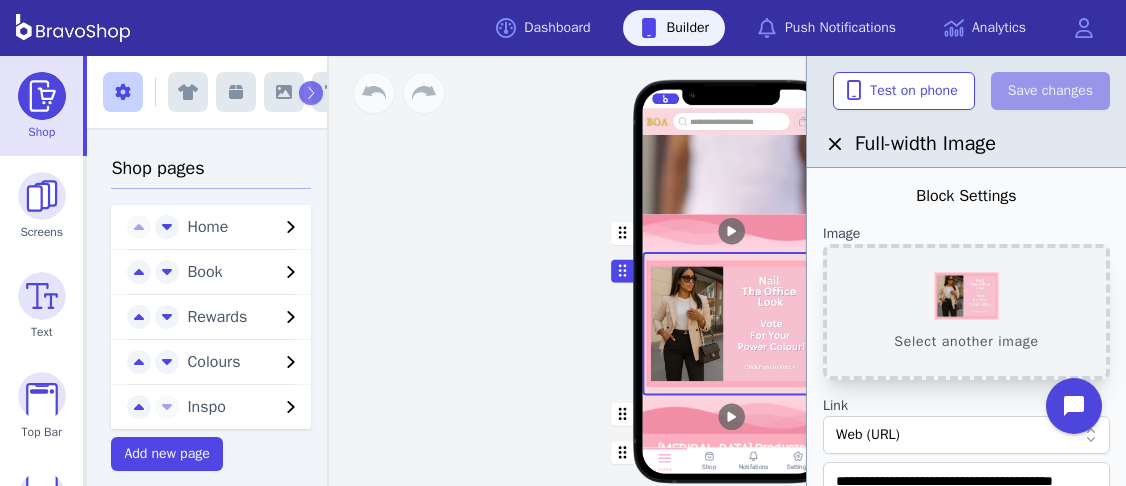 click on "Select another image" at bounding box center [966, 312] 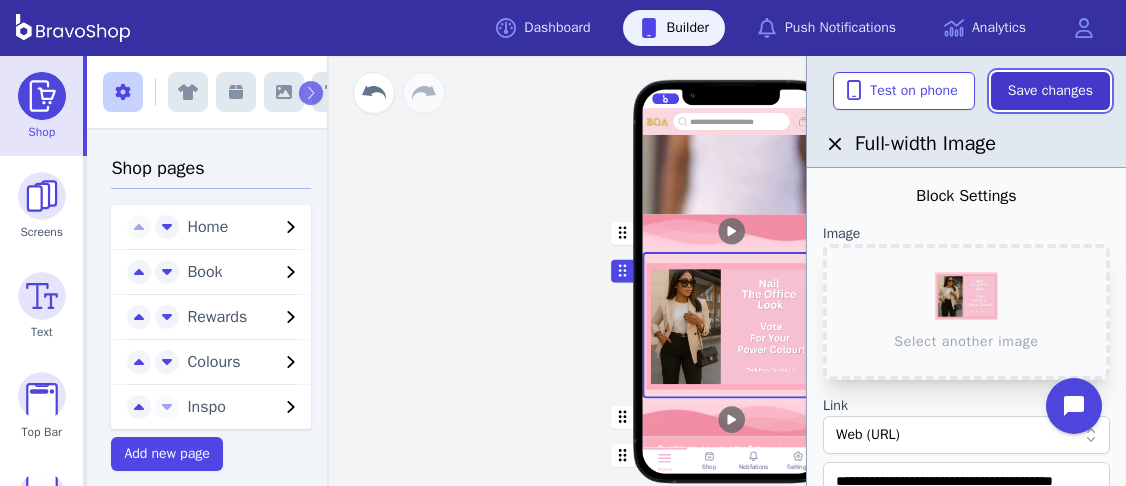 click on "Save changes" at bounding box center (1050, 91) 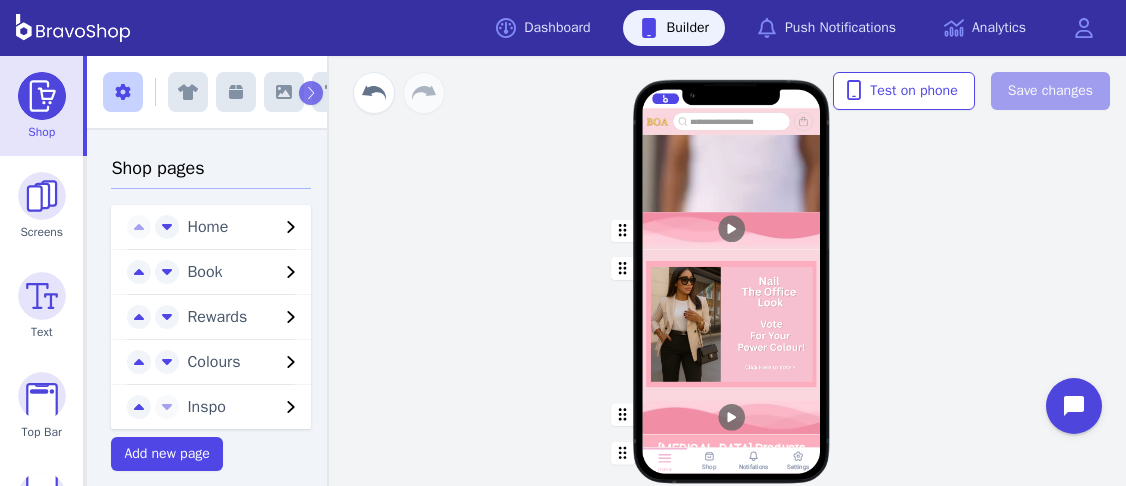 scroll, scrollTop: 679, scrollLeft: 0, axis: vertical 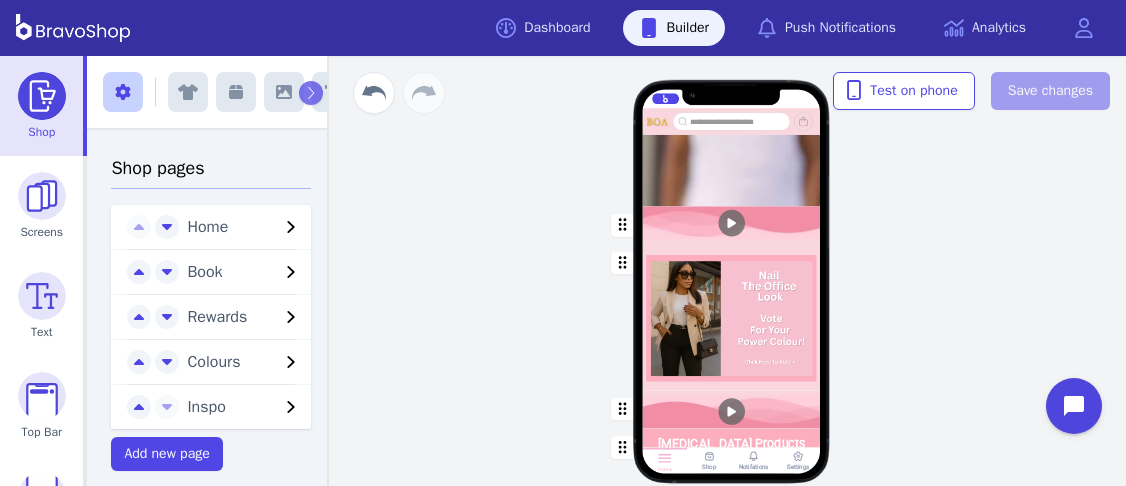 click at bounding box center [732, 317] 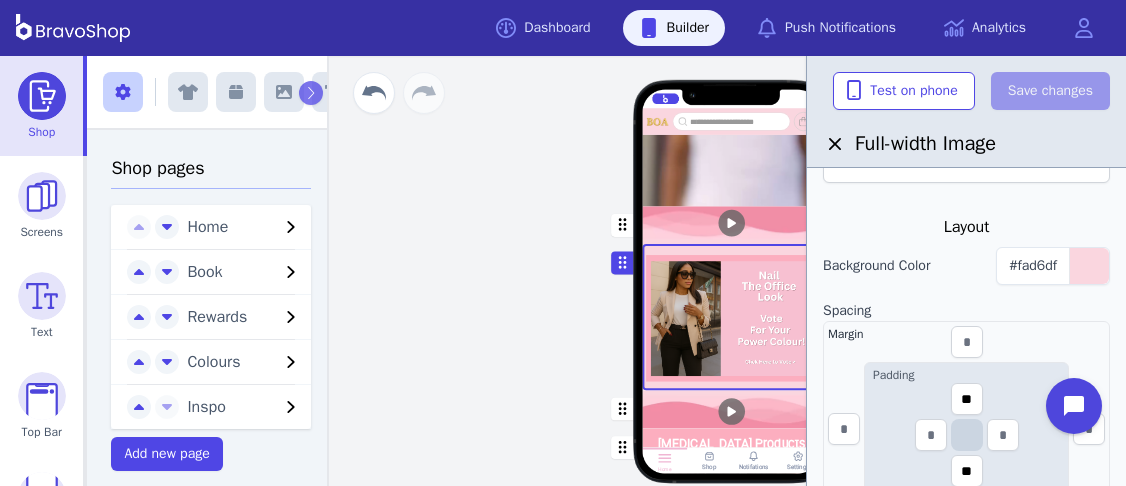 scroll, scrollTop: 768, scrollLeft: 0, axis: vertical 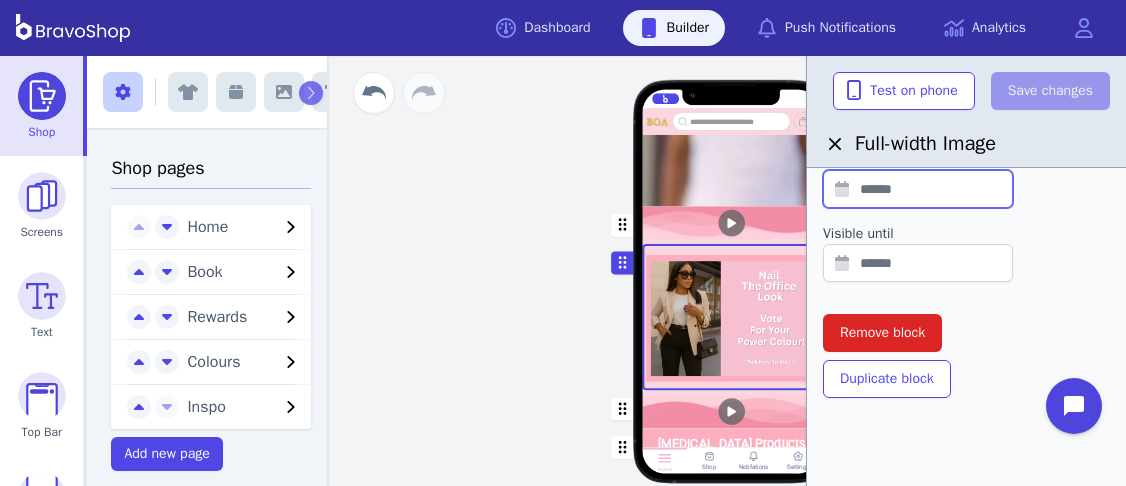 click at bounding box center [918, 189] 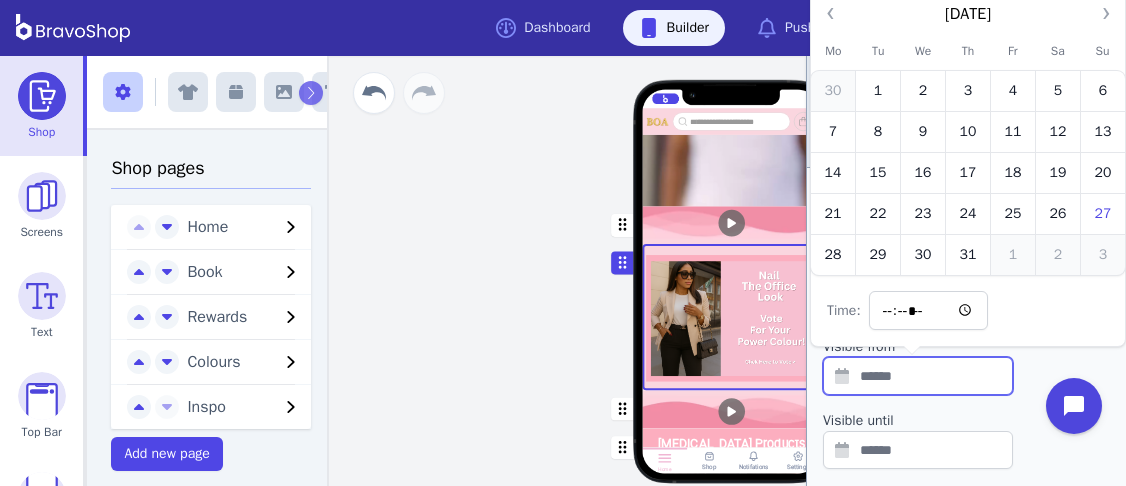 scroll, scrollTop: 583, scrollLeft: 0, axis: vertical 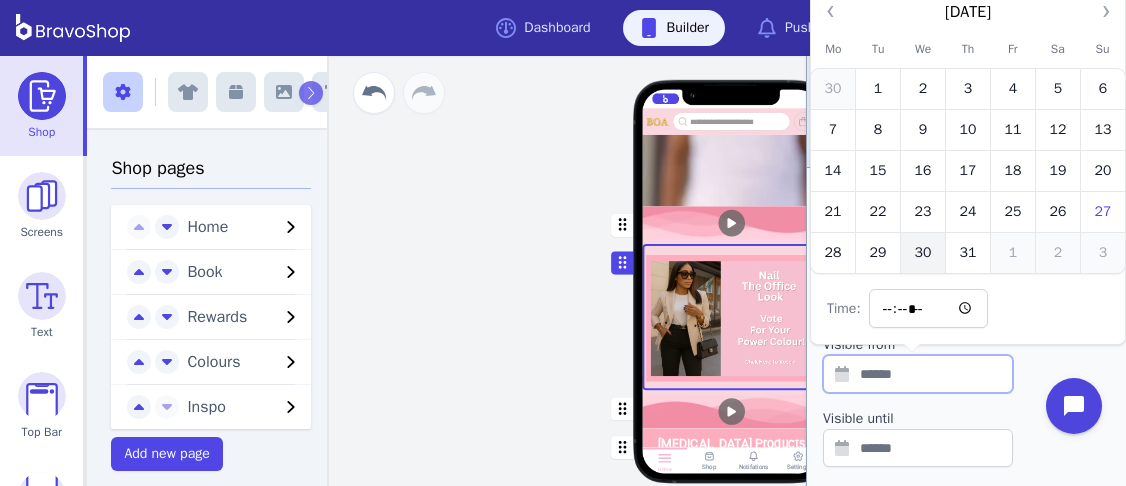 click on "30" at bounding box center (923, 253) 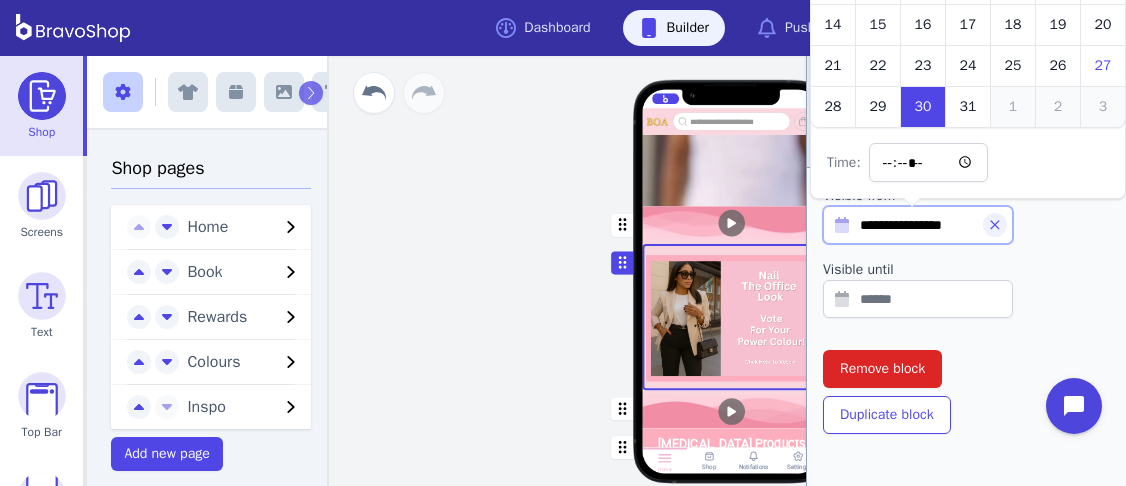 scroll, scrollTop: 740, scrollLeft: 0, axis: vertical 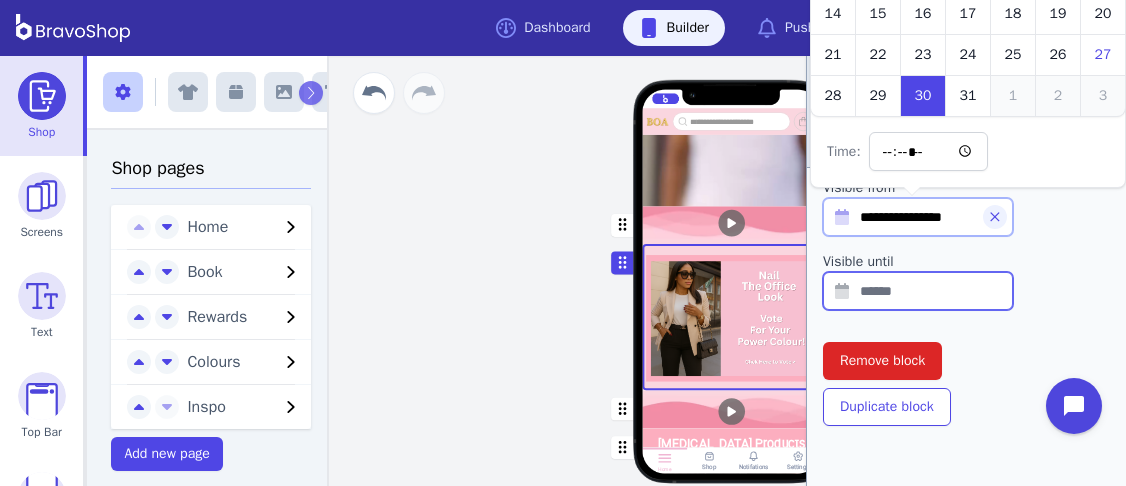 click at bounding box center (918, 291) 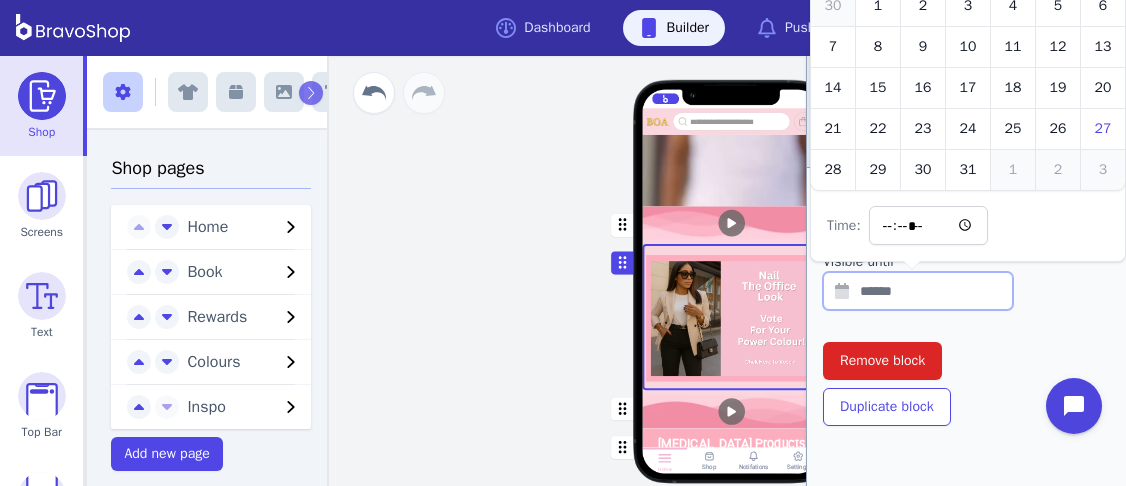 click at bounding box center [966, 384] 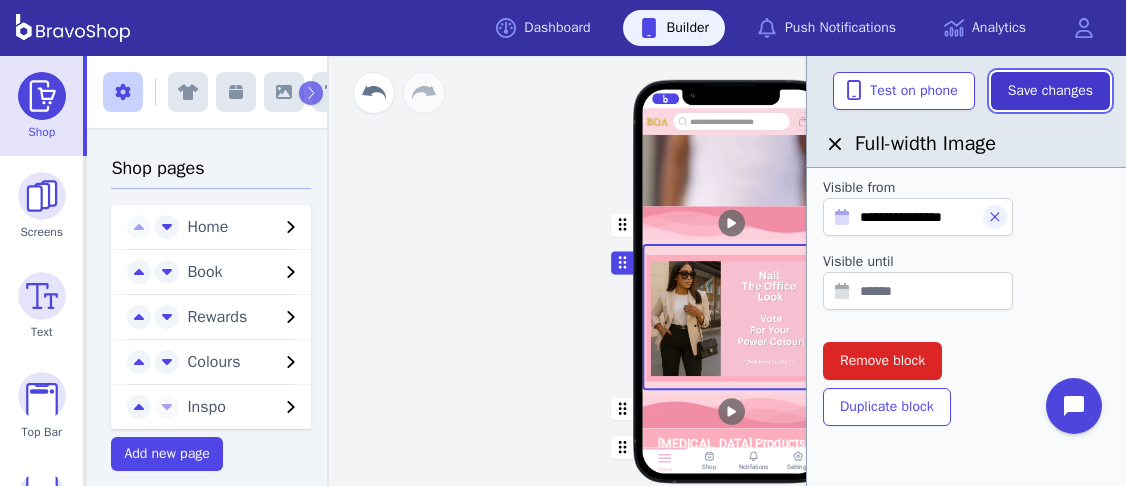 click on "Save changes" at bounding box center (1050, 91) 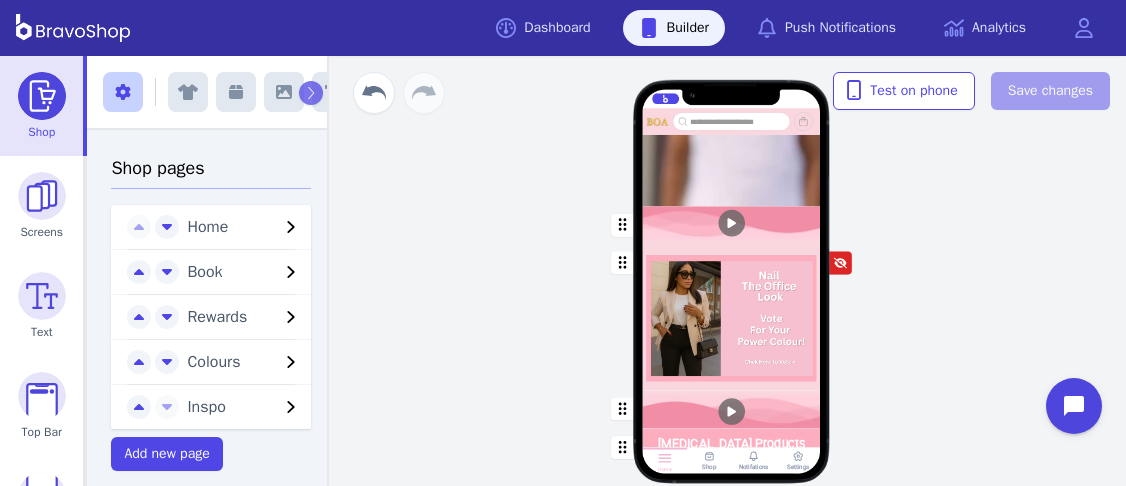 click at bounding box center (732, 409) 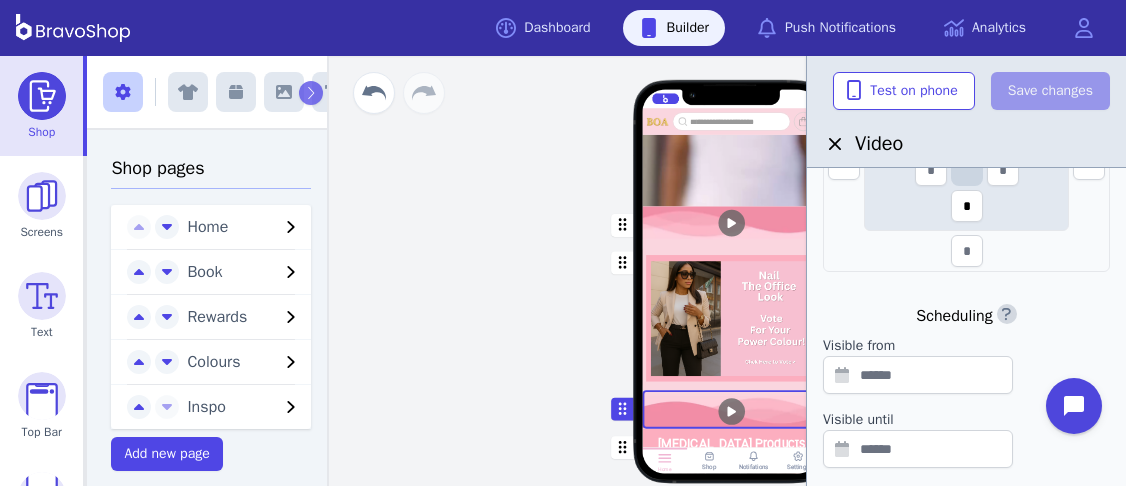 scroll, scrollTop: 612, scrollLeft: 0, axis: vertical 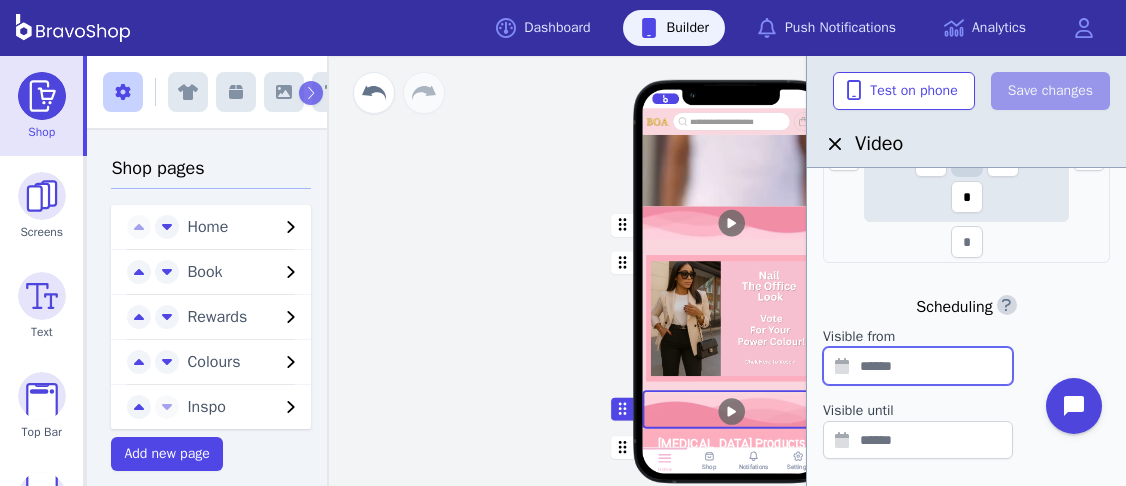 click at bounding box center [918, 366] 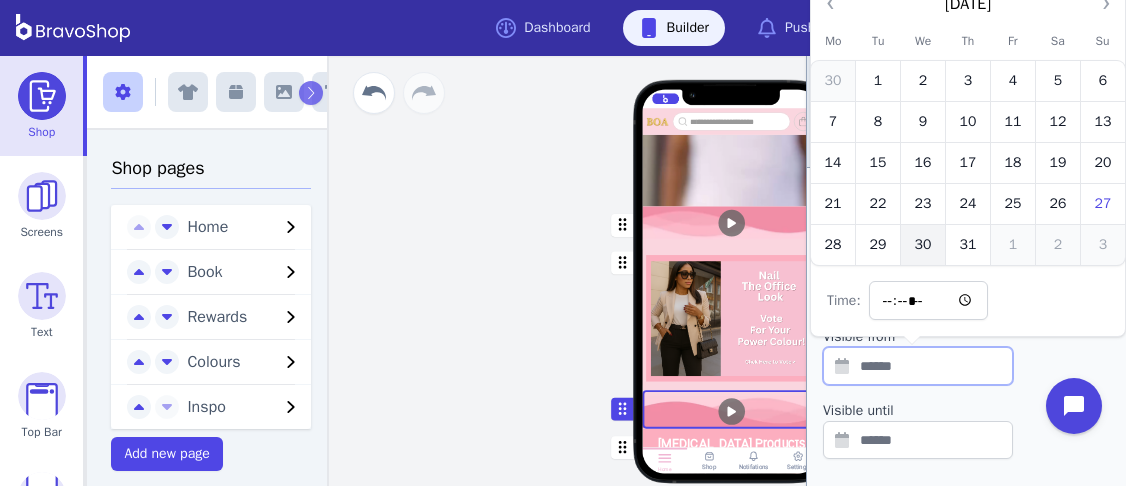 click on "30" at bounding box center [923, 245] 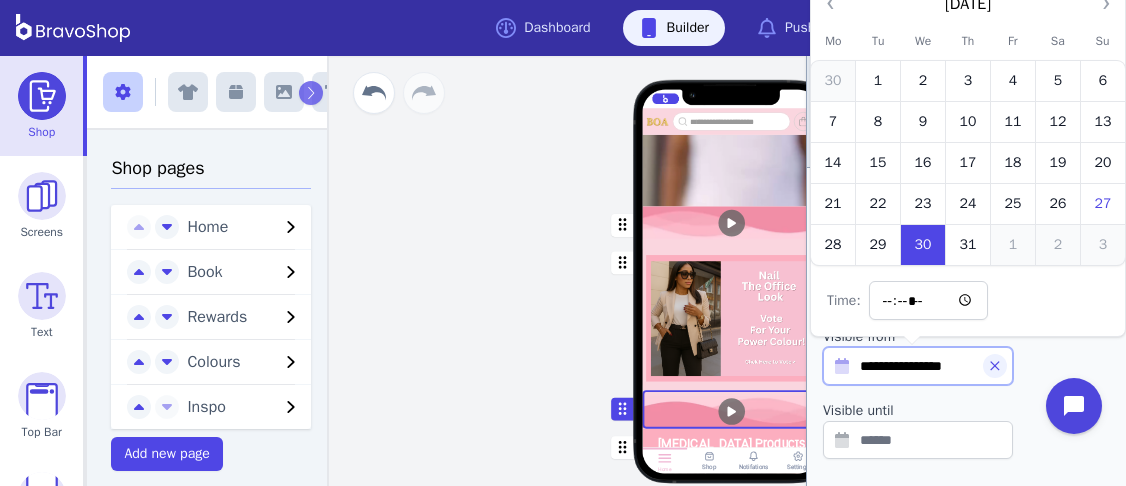 click at bounding box center [966, 440] 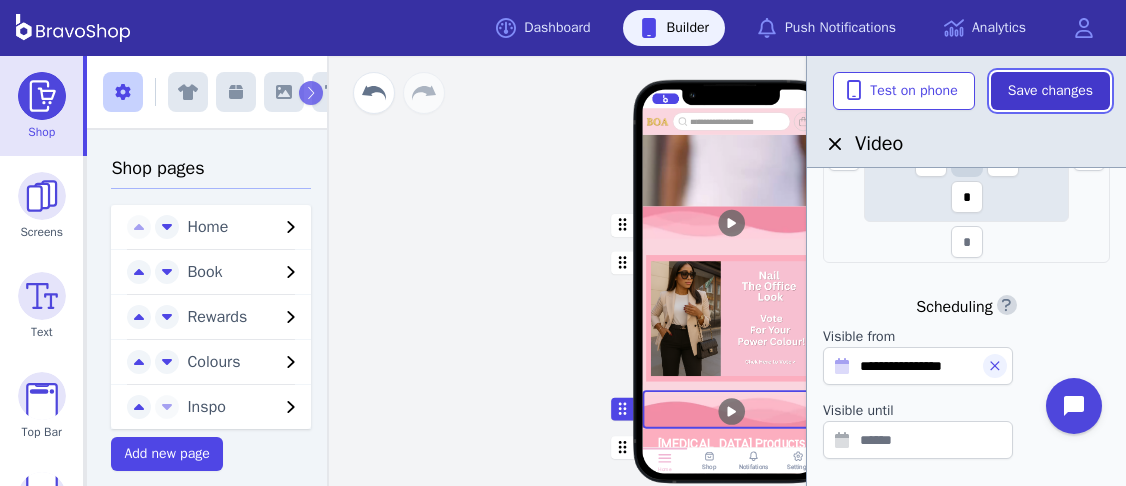 click on "Save changes" at bounding box center (1050, 91) 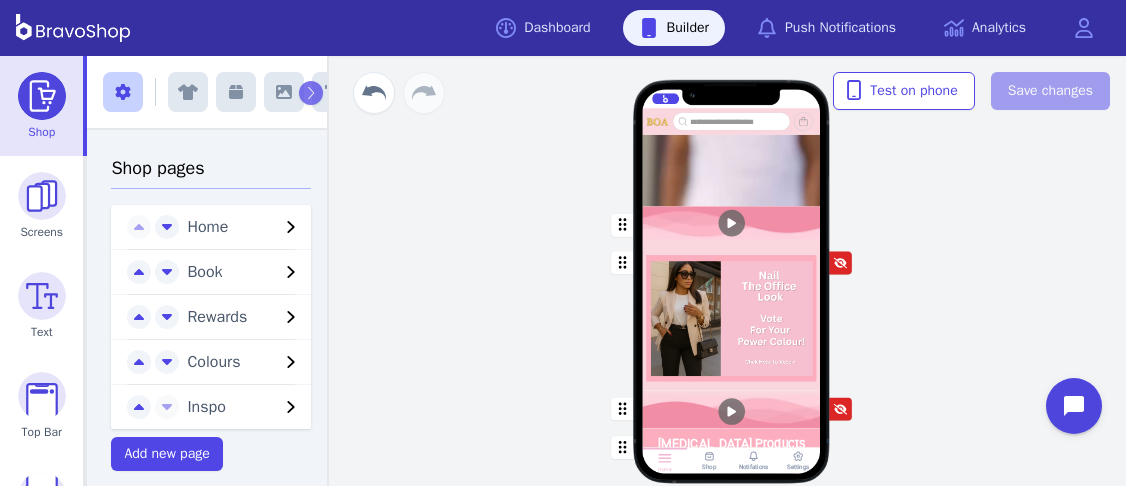 click on "Home Book Rewards Colours Inspo [MEDICAL_DATA] Products Now Available In Store & Online Shop Now Choose Your Colour,                   Your Style & Your Vibe Drag a block here to get started Home Shop Notifations Settings" at bounding box center (731, 271) 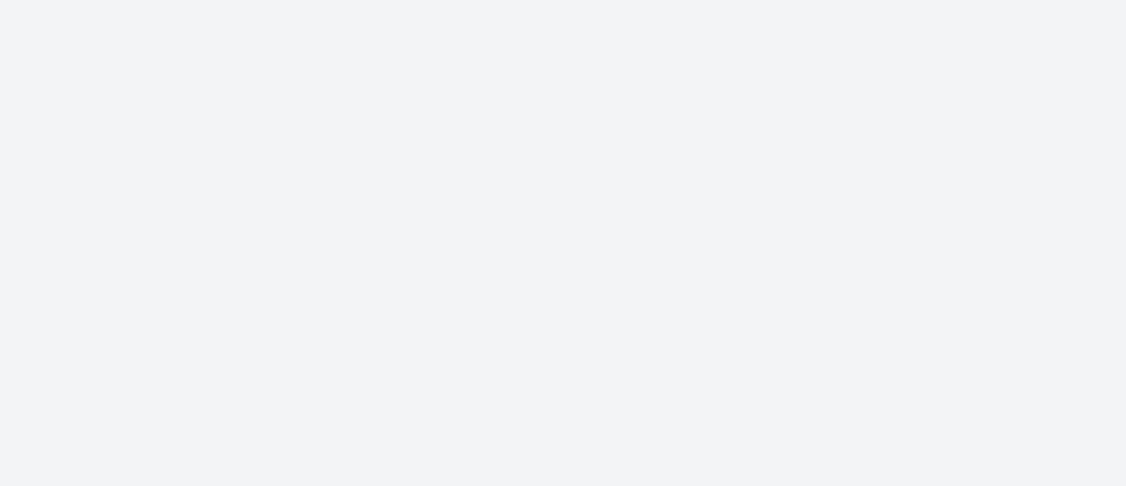scroll, scrollTop: 0, scrollLeft: 0, axis: both 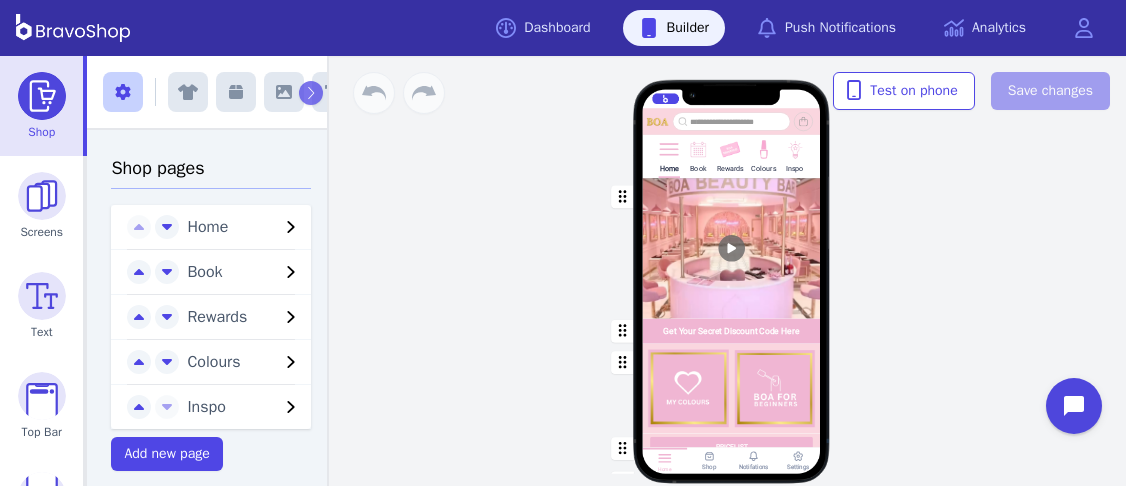 click at bounding box center (794, 162) 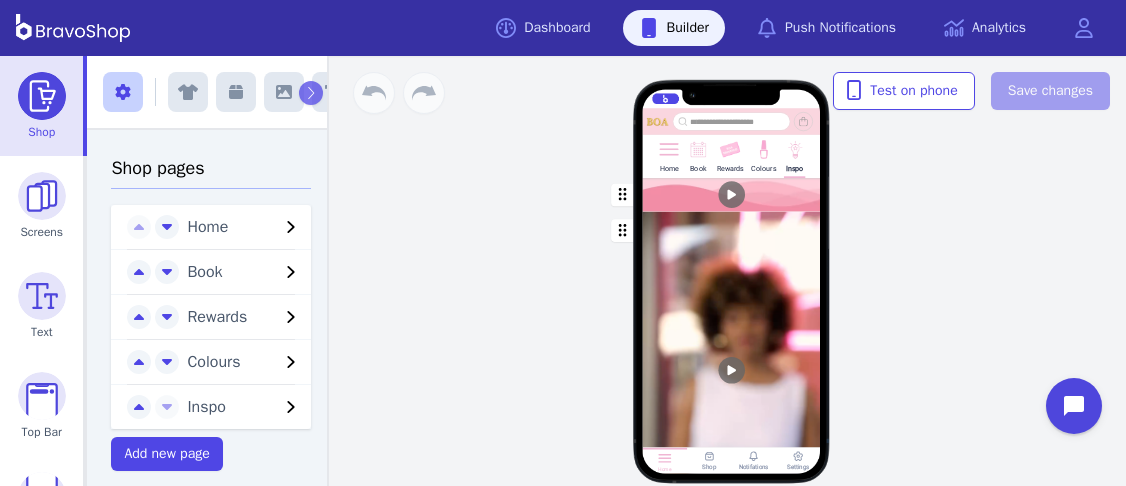 click at bounding box center (794, 148) 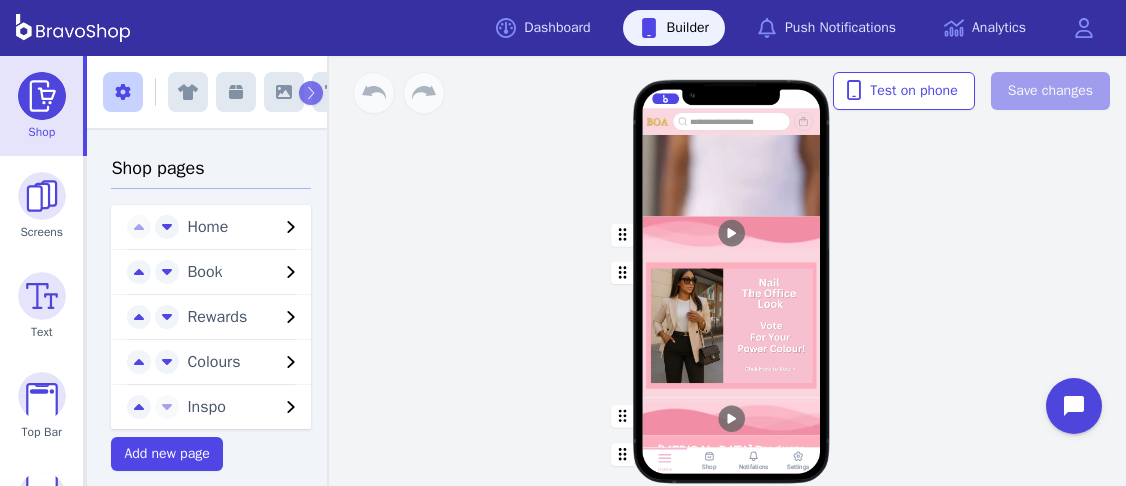 scroll, scrollTop: 662, scrollLeft: 0, axis: vertical 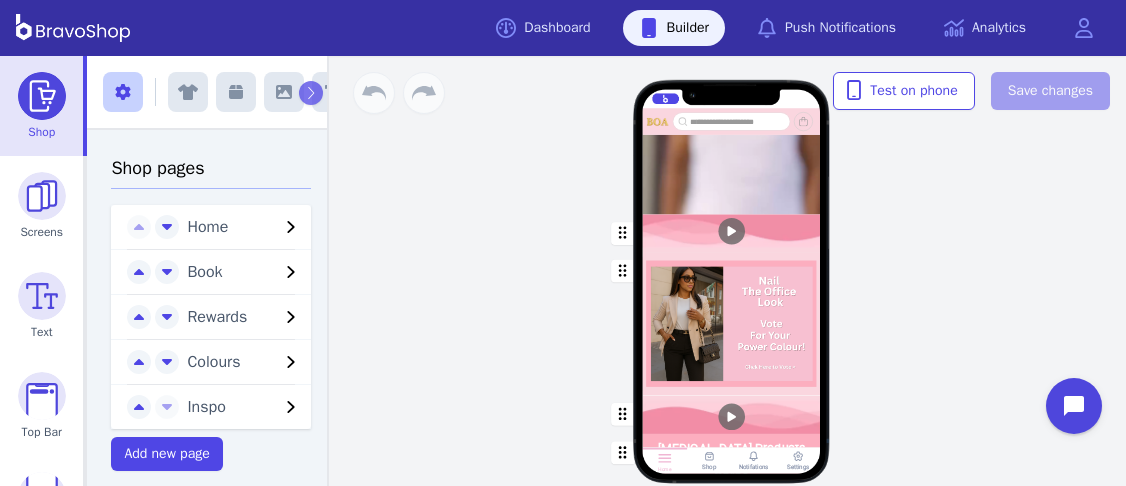 click at bounding box center [732, 323] 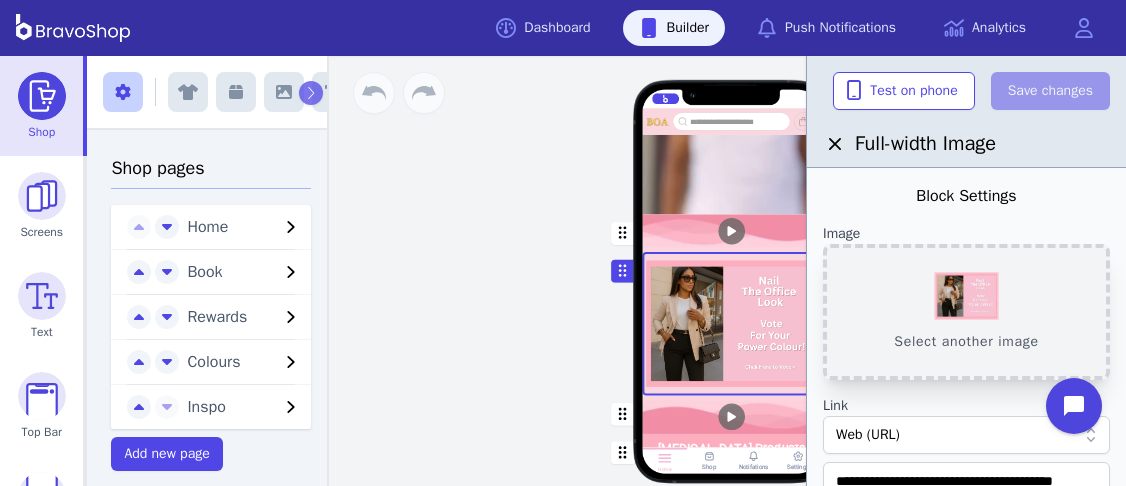 click on "Select another image" at bounding box center [966, 312] 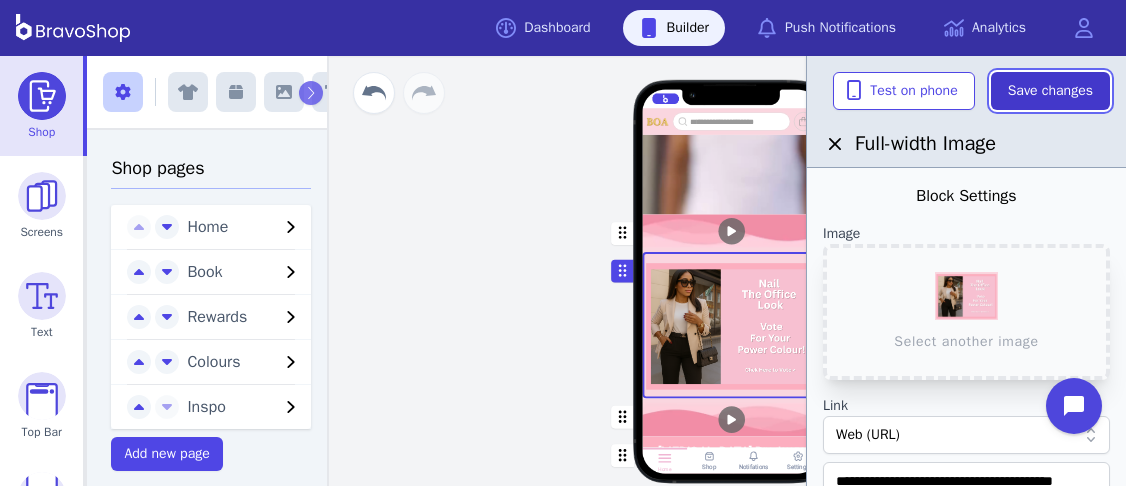click on "Save changes" at bounding box center (1050, 91) 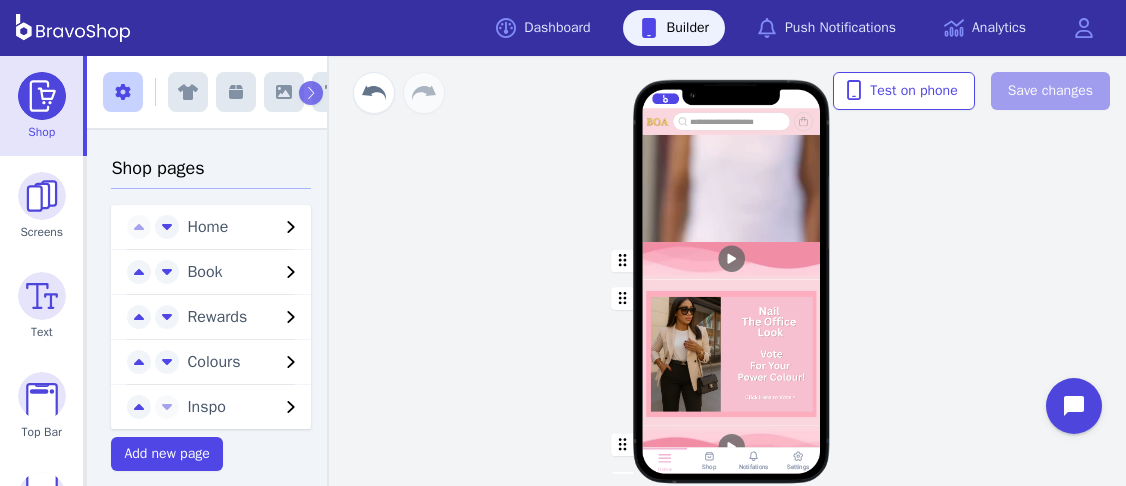 scroll, scrollTop: 679, scrollLeft: 0, axis: vertical 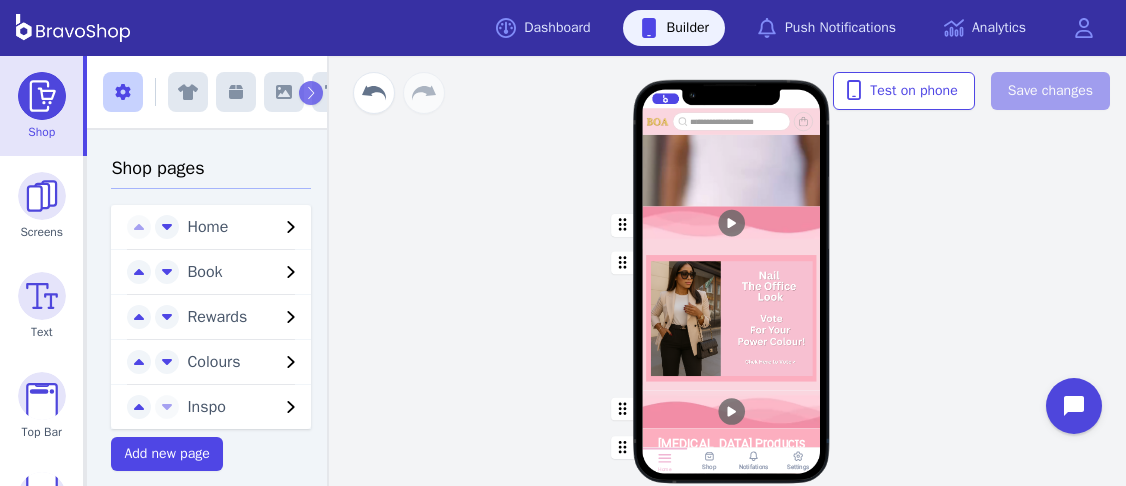 click at bounding box center [732, 317] 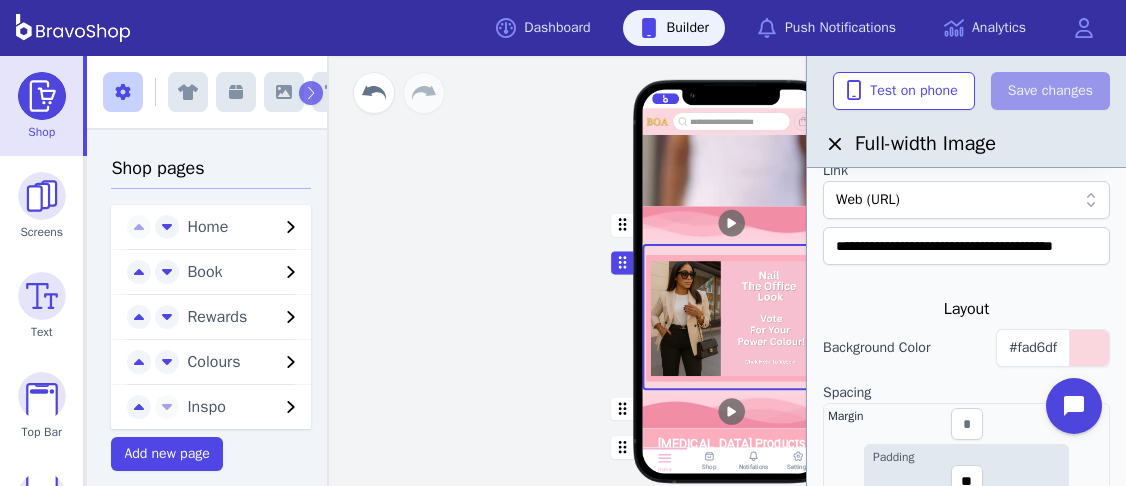 scroll, scrollTop: 768, scrollLeft: 0, axis: vertical 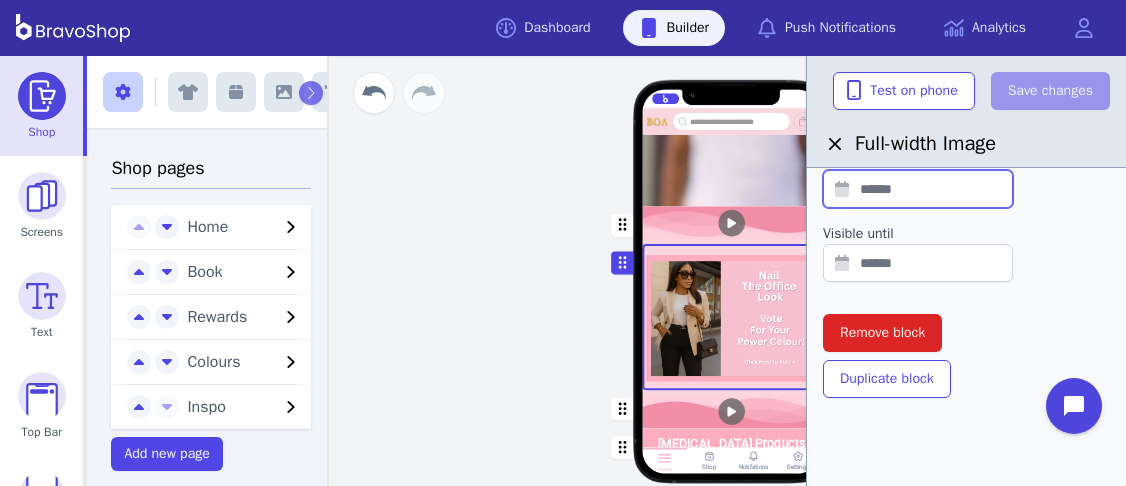 click at bounding box center [918, 189] 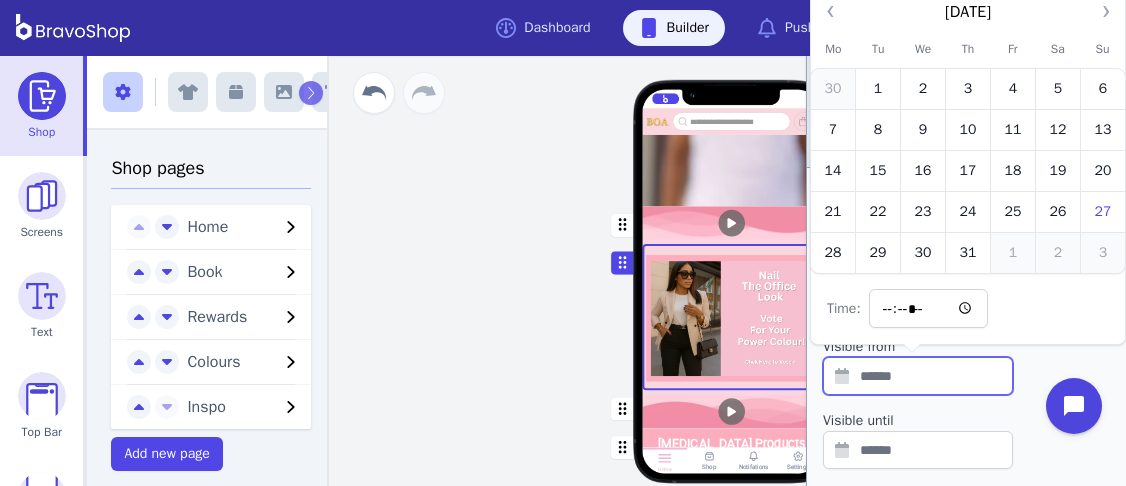 scroll, scrollTop: 583, scrollLeft: 0, axis: vertical 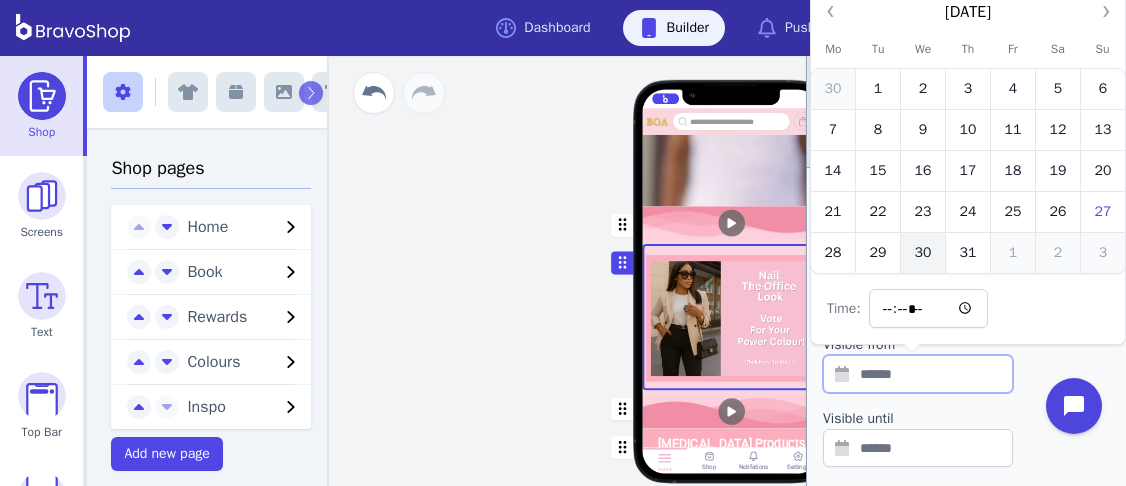 click on "30" at bounding box center [923, 253] 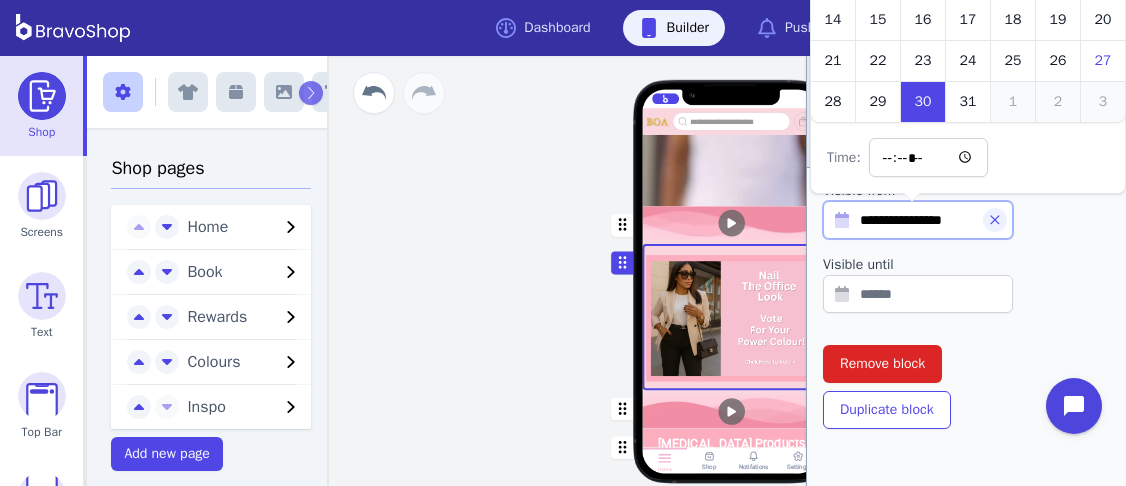 scroll, scrollTop: 740, scrollLeft: 0, axis: vertical 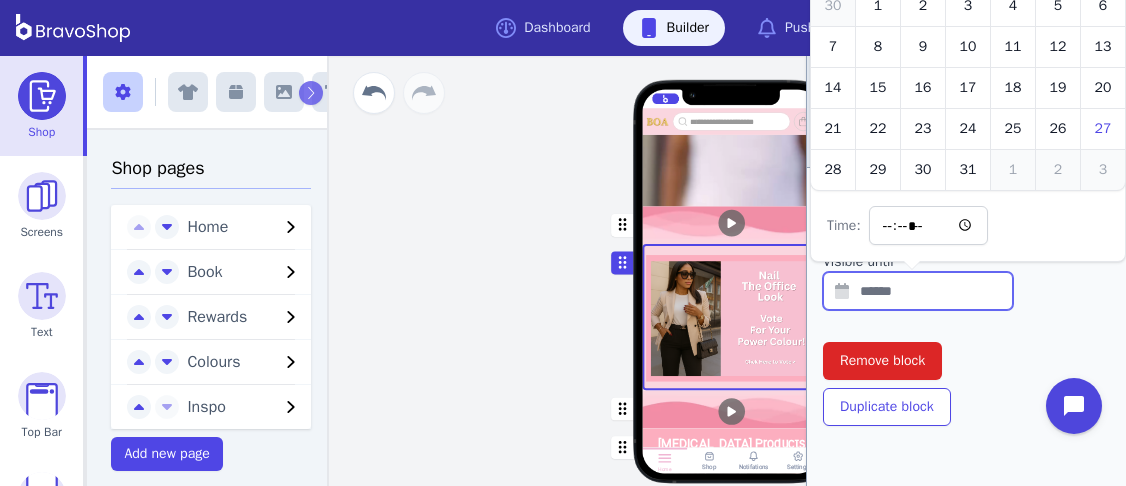 click at bounding box center (918, 291) 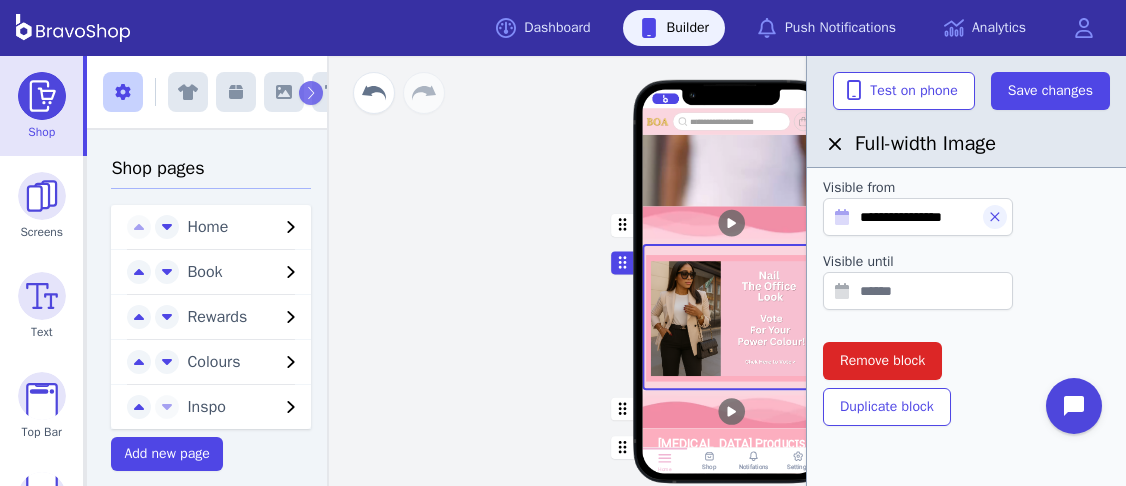 click at bounding box center [966, 384] 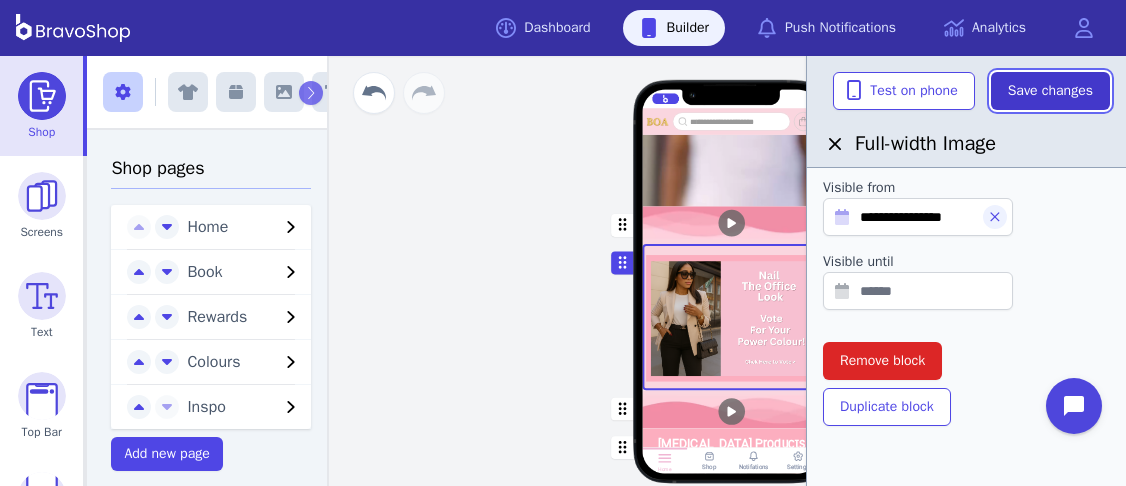 click on "Save changes" at bounding box center [1050, 91] 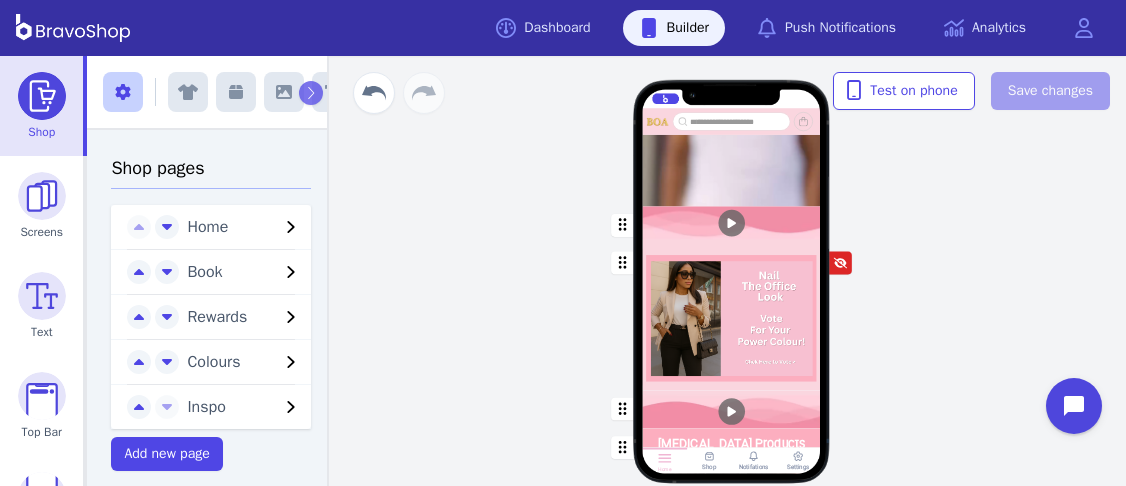 click at bounding box center (732, 409) 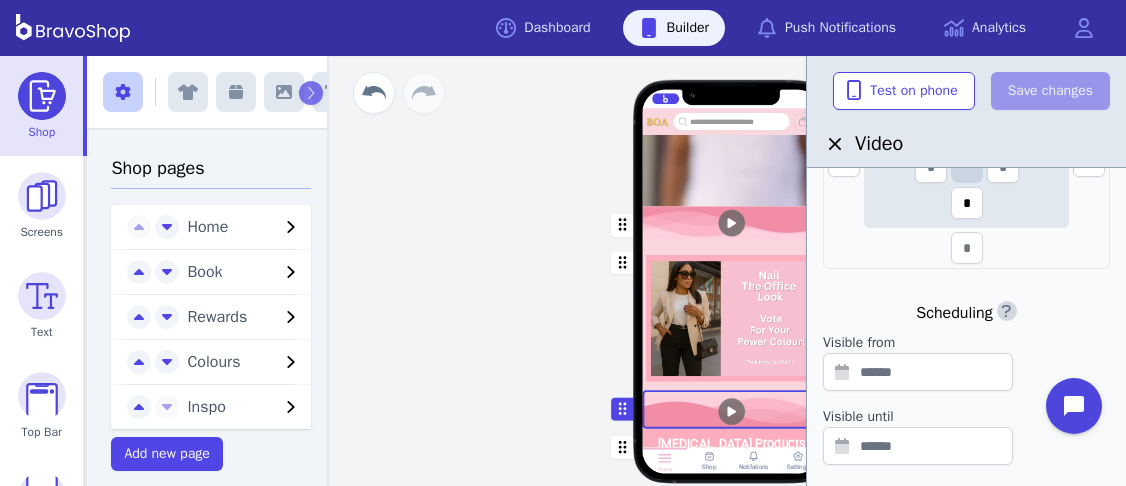 scroll, scrollTop: 612, scrollLeft: 0, axis: vertical 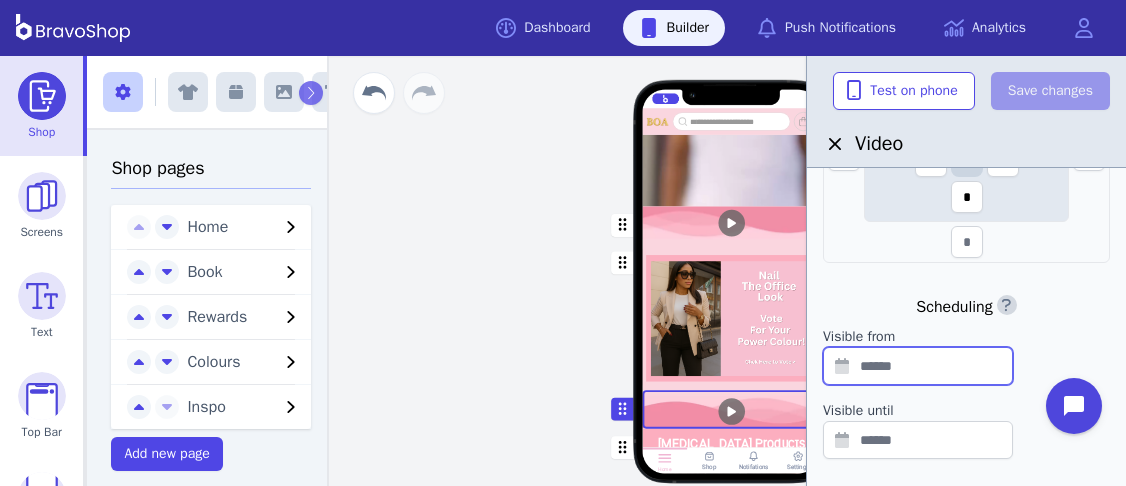 click at bounding box center (918, 366) 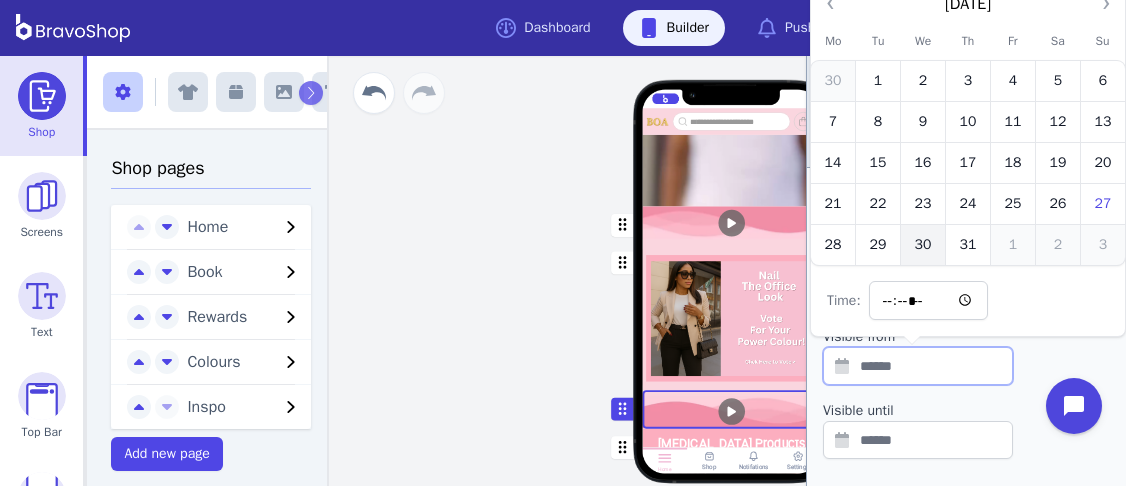 click on "30" at bounding box center (923, 245) 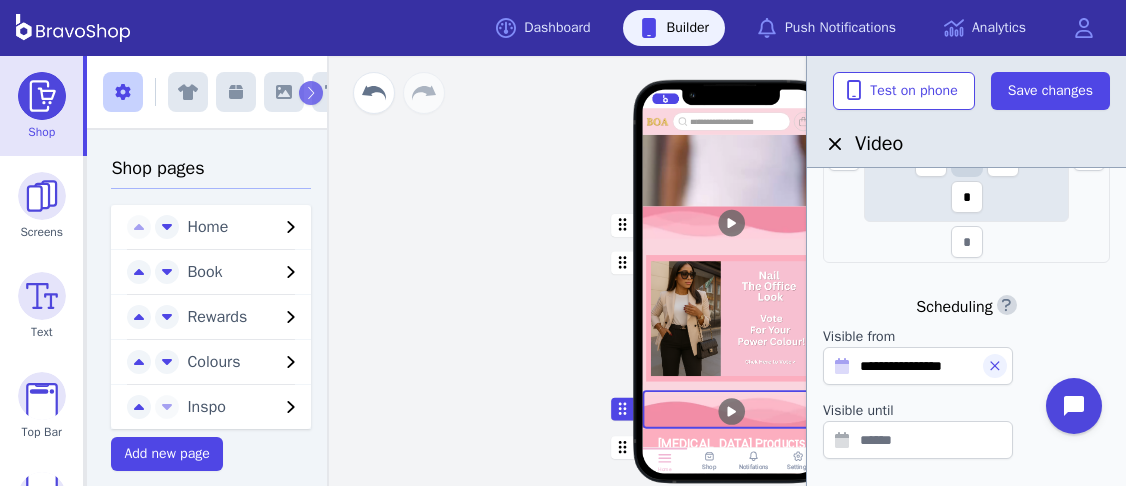 click at bounding box center (966, 440) 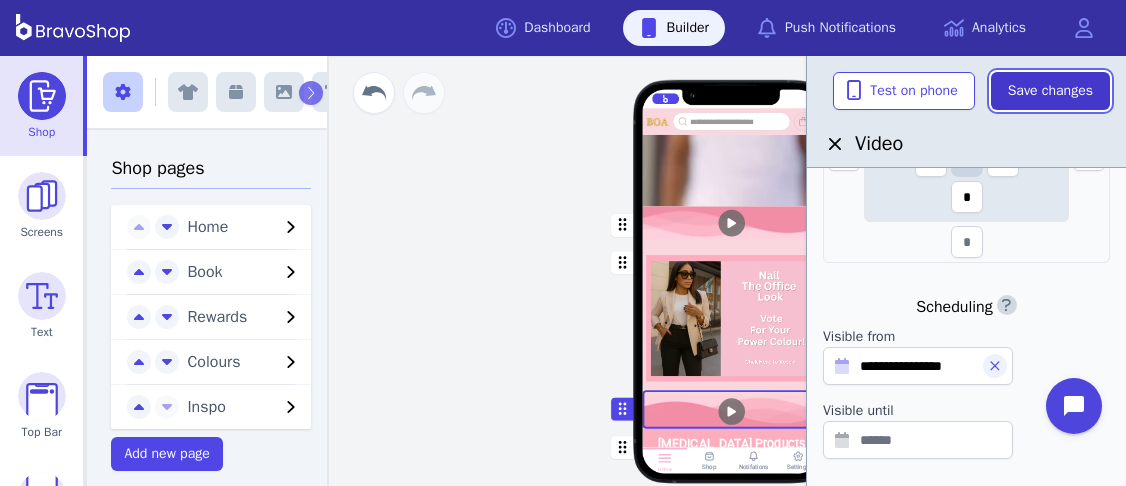 click on "Save changes" at bounding box center [1050, 91] 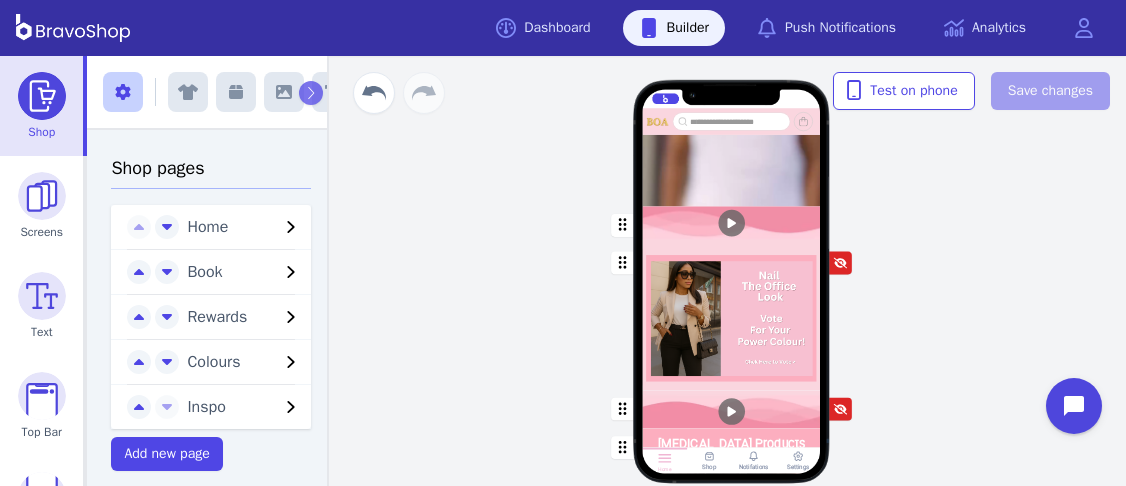 click on "Home Book Rewards Colours Inspo [MEDICAL_DATA] Products Now Available In Store & Online Shop Now Choose Your Colour,                   Your Style & Your Vibe Drag a block here to get started Home Shop Notifations Settings" at bounding box center [731, 271] 